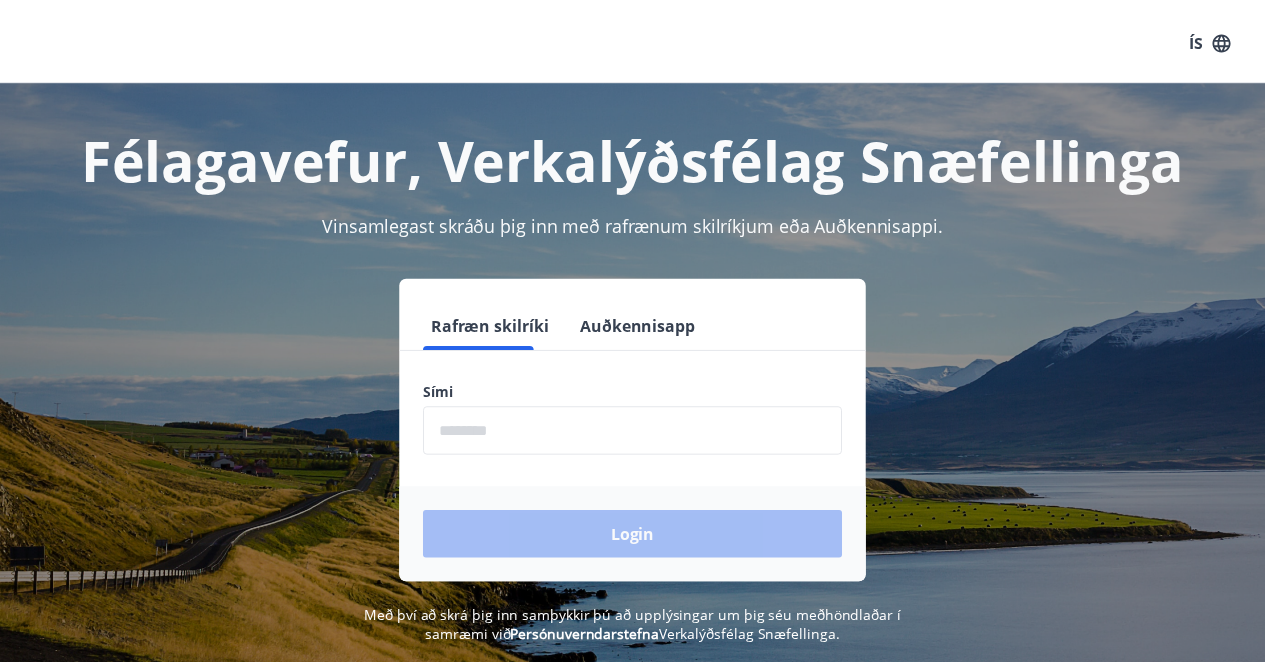 scroll, scrollTop: 0, scrollLeft: 0, axis: both 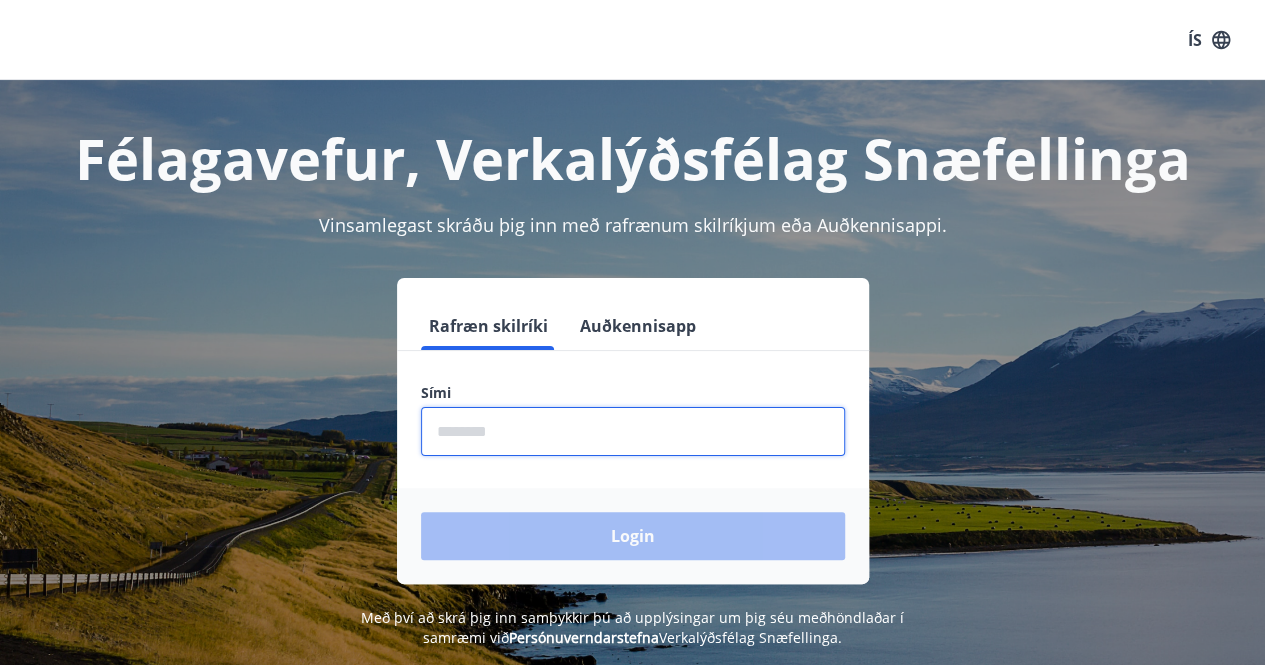 click at bounding box center [633, 431] 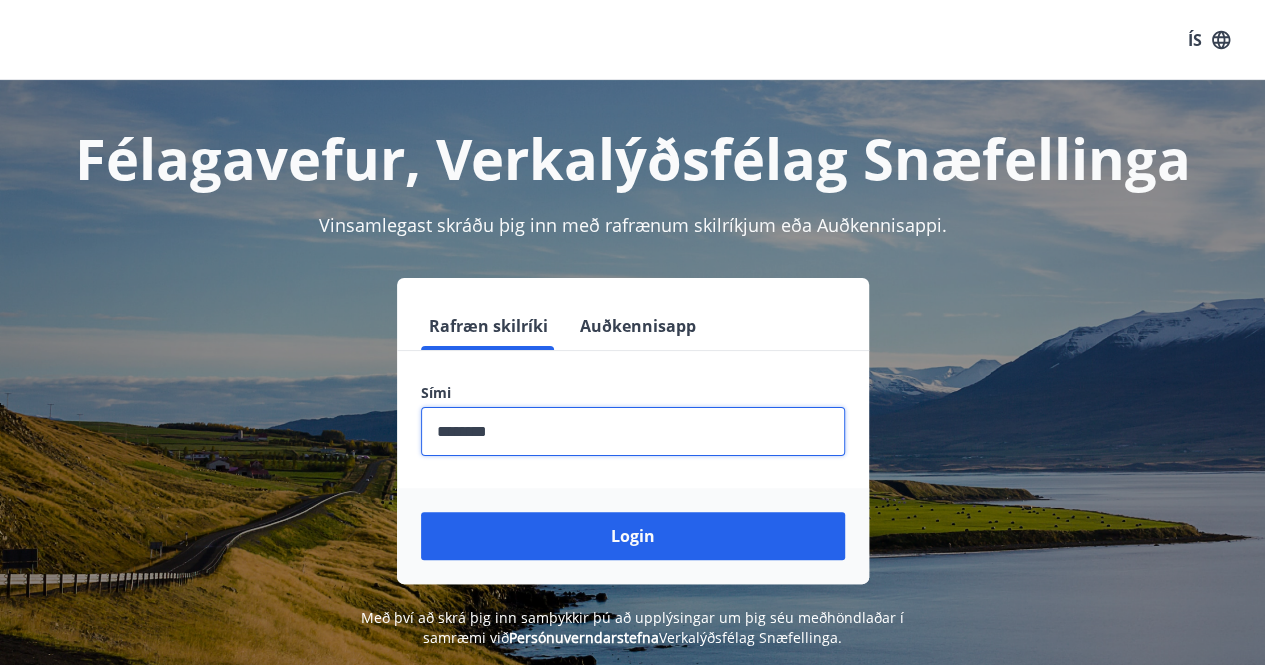 type on "********" 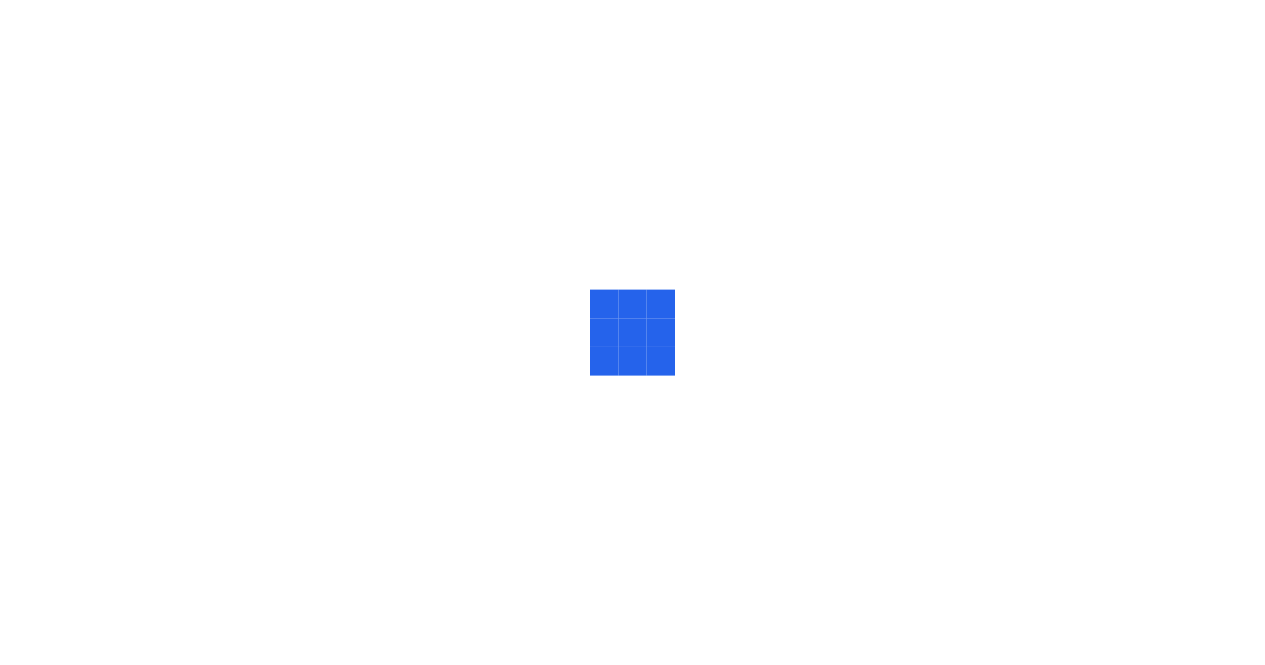 scroll, scrollTop: 0, scrollLeft: 0, axis: both 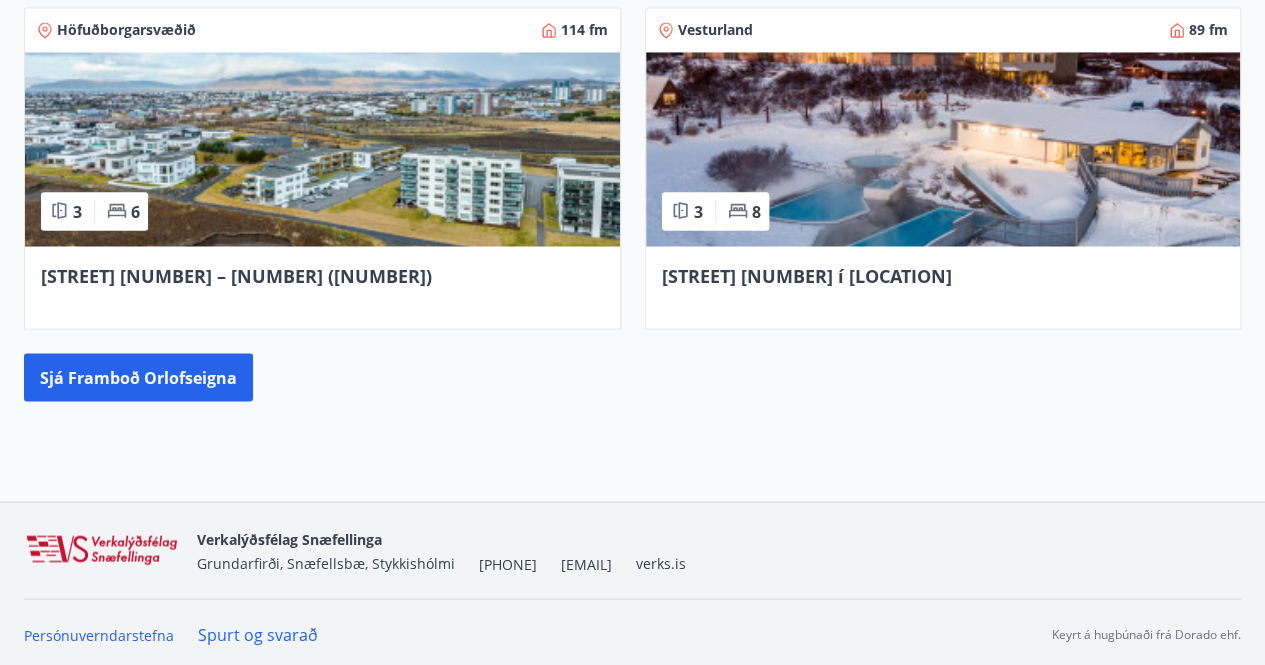 click at bounding box center [322, 149] 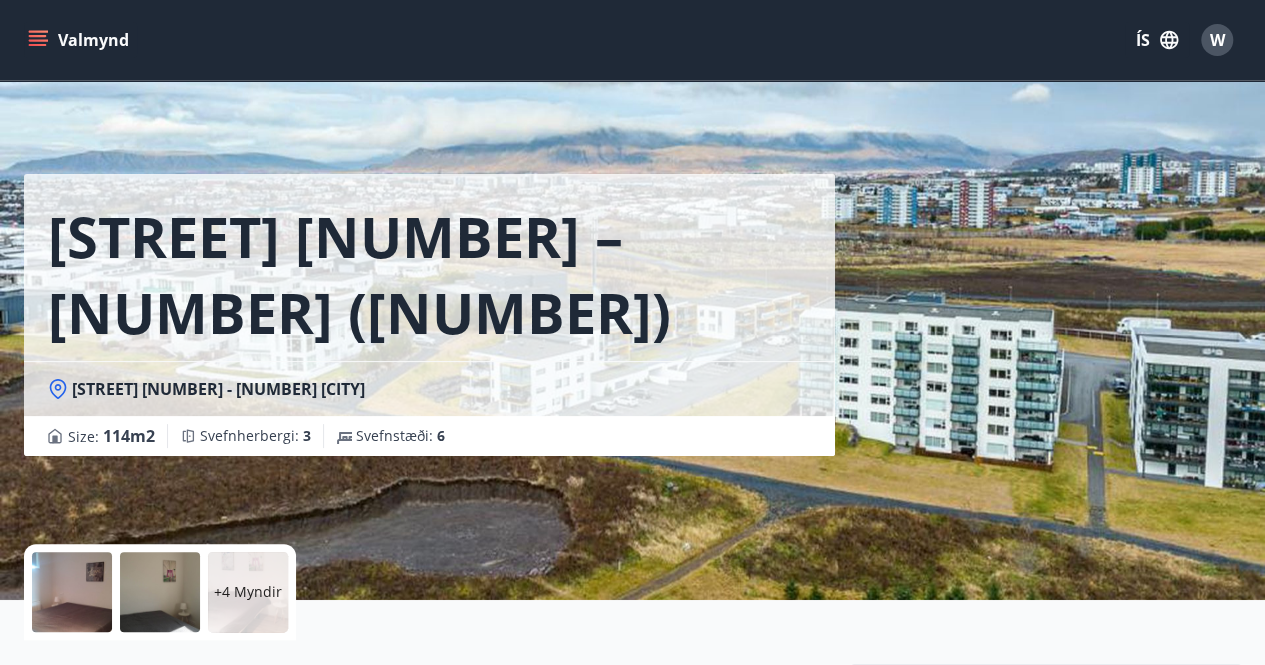 scroll, scrollTop: 400, scrollLeft: 0, axis: vertical 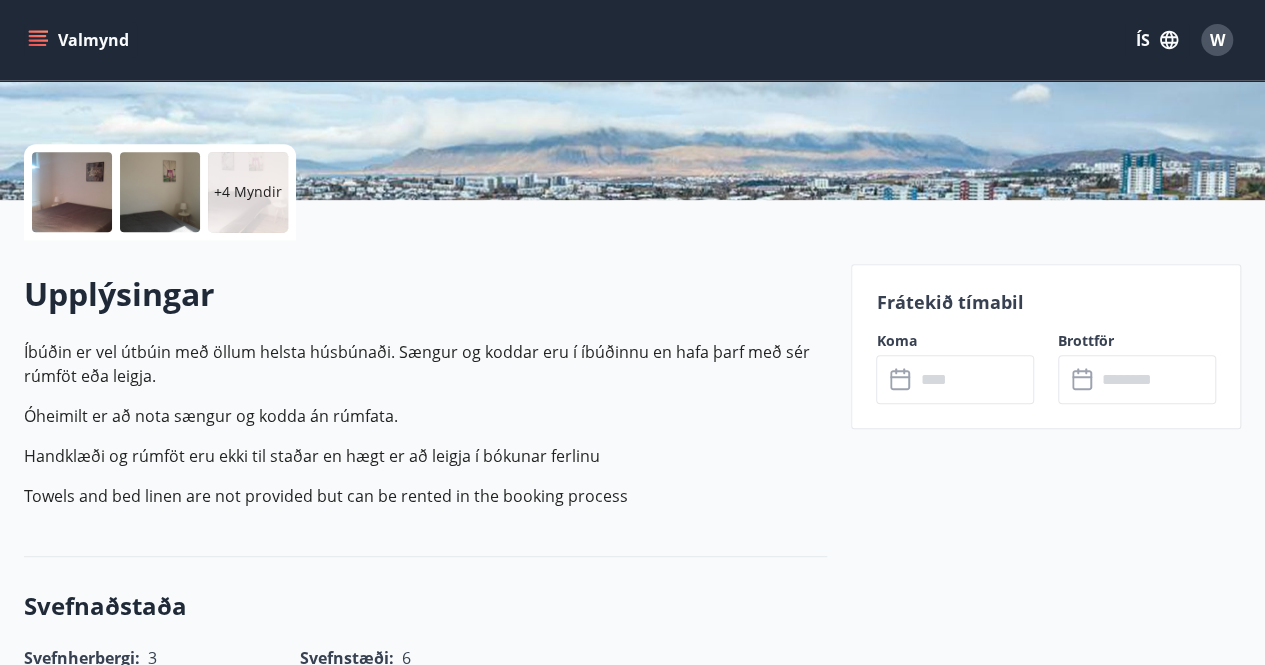 click at bounding box center (974, 379) 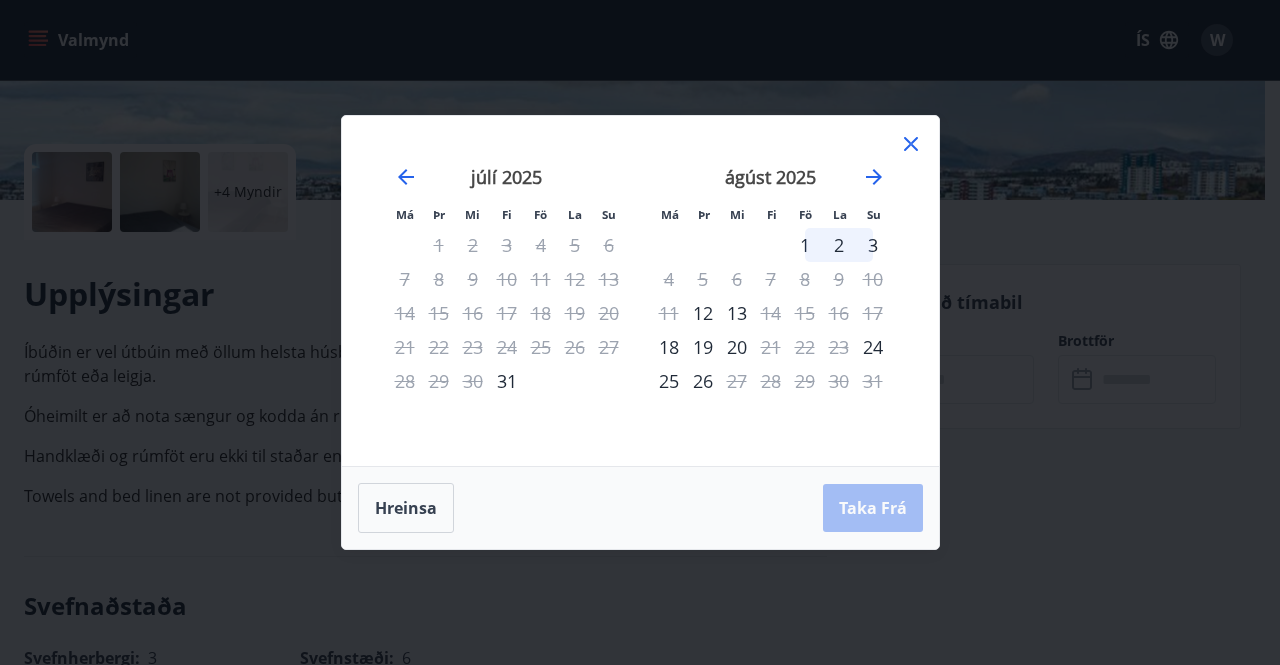 click on "Má Þr Mi Fi Fö La Su Má Þr Mi Fi Fö La Su júní 2025 1 2 3 4 5 6 7 8 9 10 11 12 13 14 15 16 17 18 19 20 21 22 23 24 25 26 27 28 29 30 júlí 2025 1 2 3 4 5 6 7 8 9 10 11 12 13 14 15 16 17 18 19 20 21 22 23 24 25 26 27 28 29 30 31 ágúst 2025 1 2 3 4 5 6 7 8 9 10 11 12 13 14 15 16 17 18 19 20 21 22 23 24 25 26 27 28 29 30 31 september 2025 1 2 3 4 5 6 7 8 9 10 11 12 13 14 15 16 17 18 19 20 21 22 23 24 25 26 27 28 29 30" at bounding box center [640, 291] 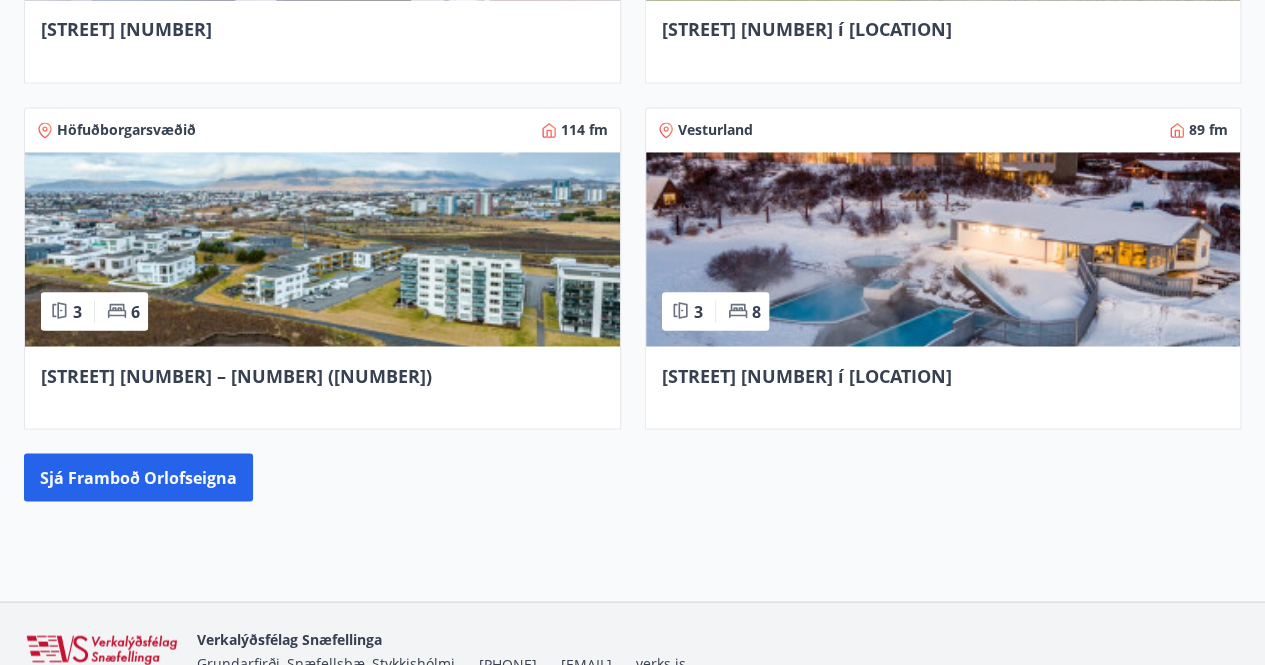 scroll, scrollTop: 1478, scrollLeft: 0, axis: vertical 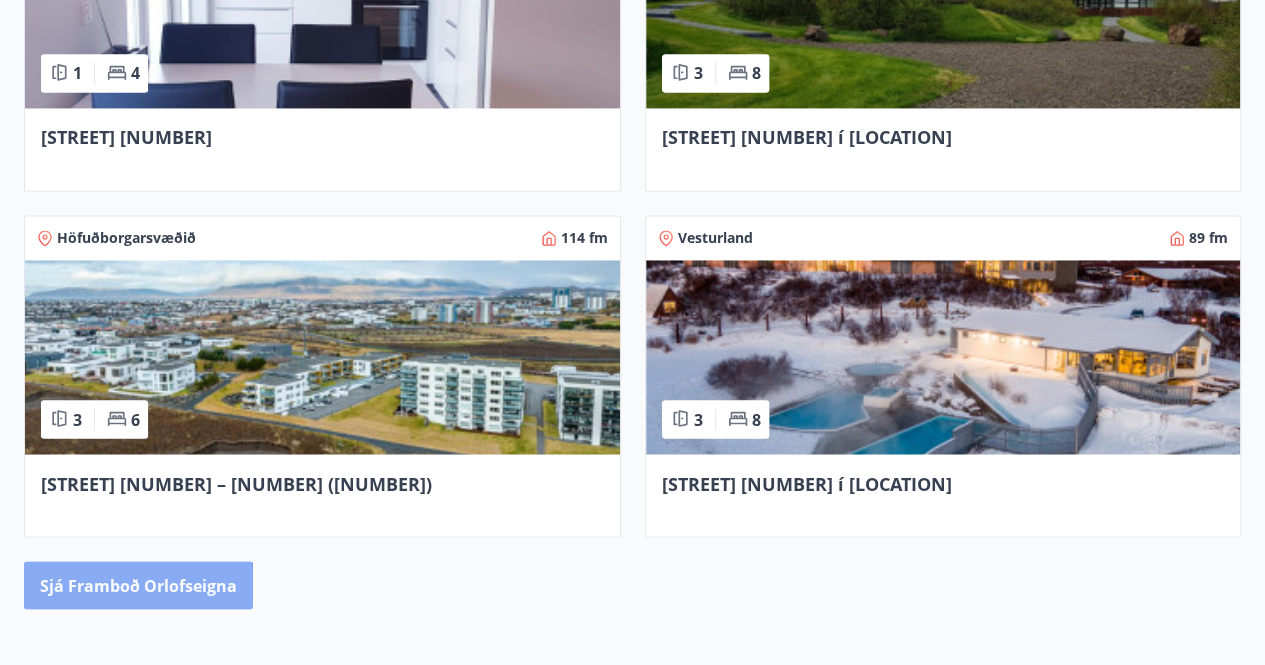 click on "Sjá framboð orlofseigna" at bounding box center (138, 585) 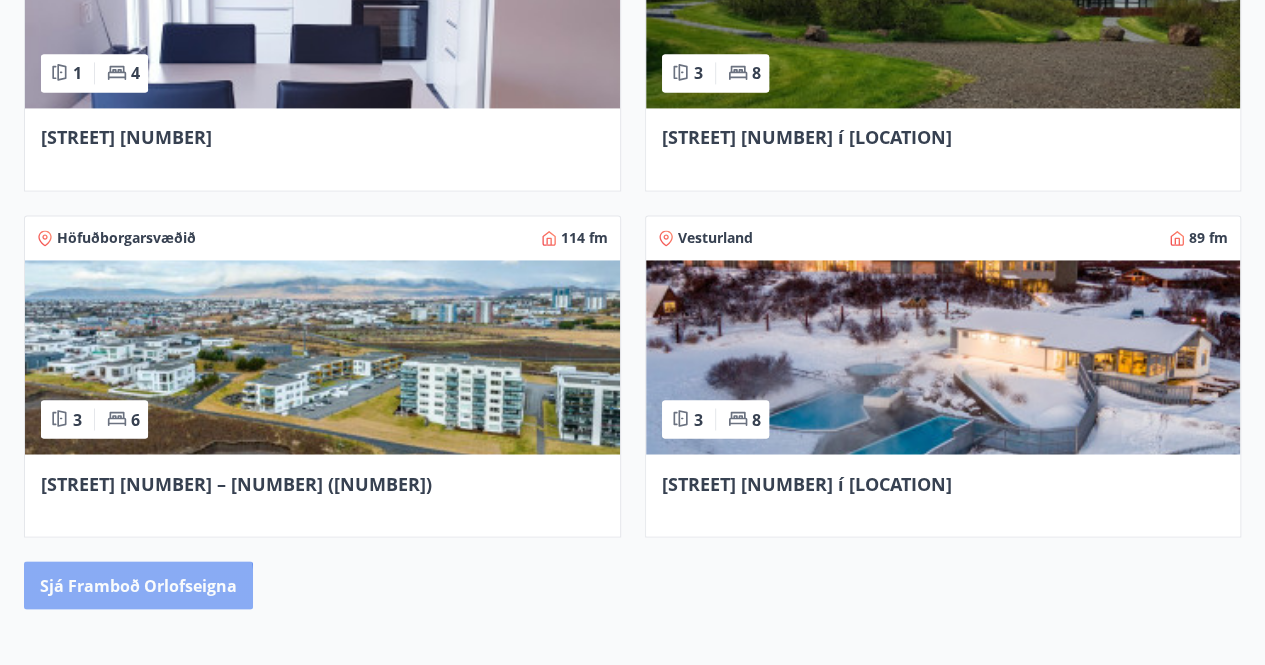 scroll, scrollTop: 0, scrollLeft: 0, axis: both 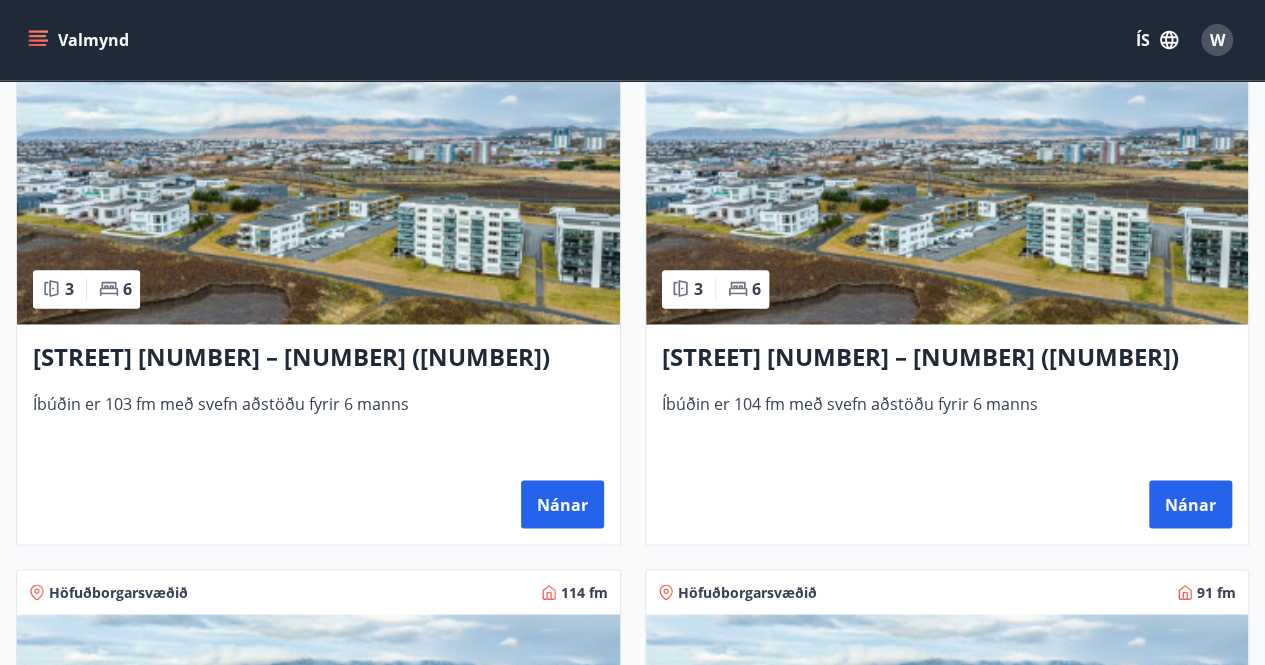 click at bounding box center [318, 198] 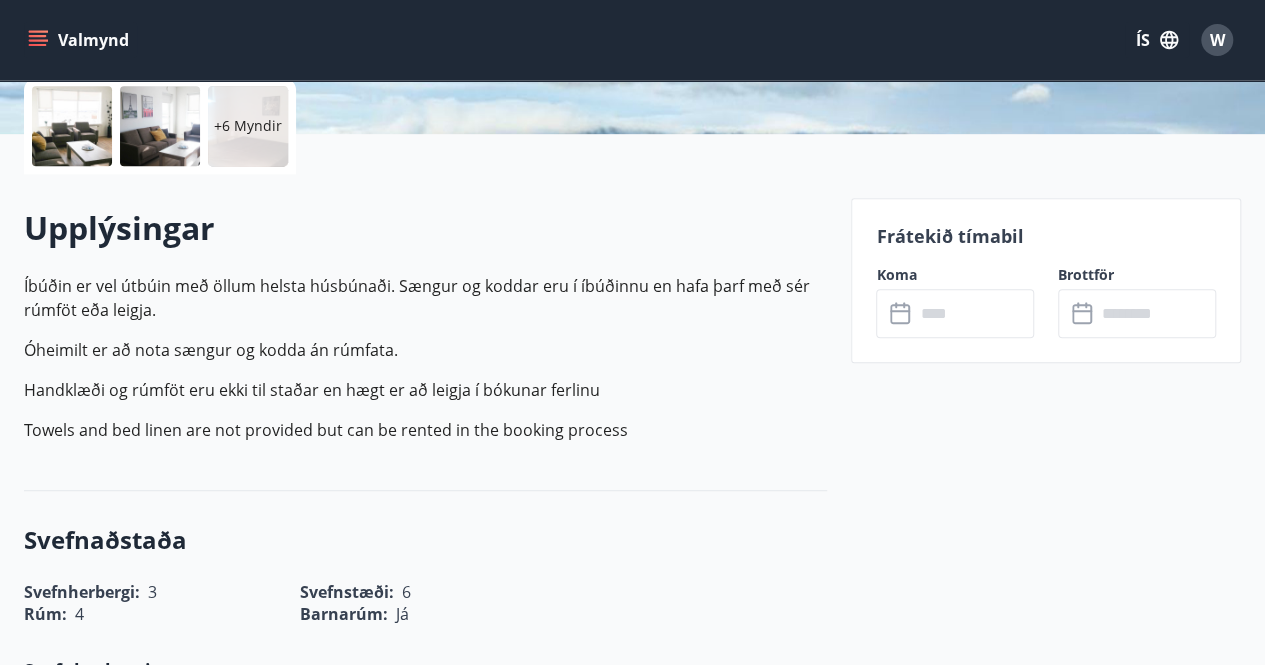 scroll, scrollTop: 600, scrollLeft: 0, axis: vertical 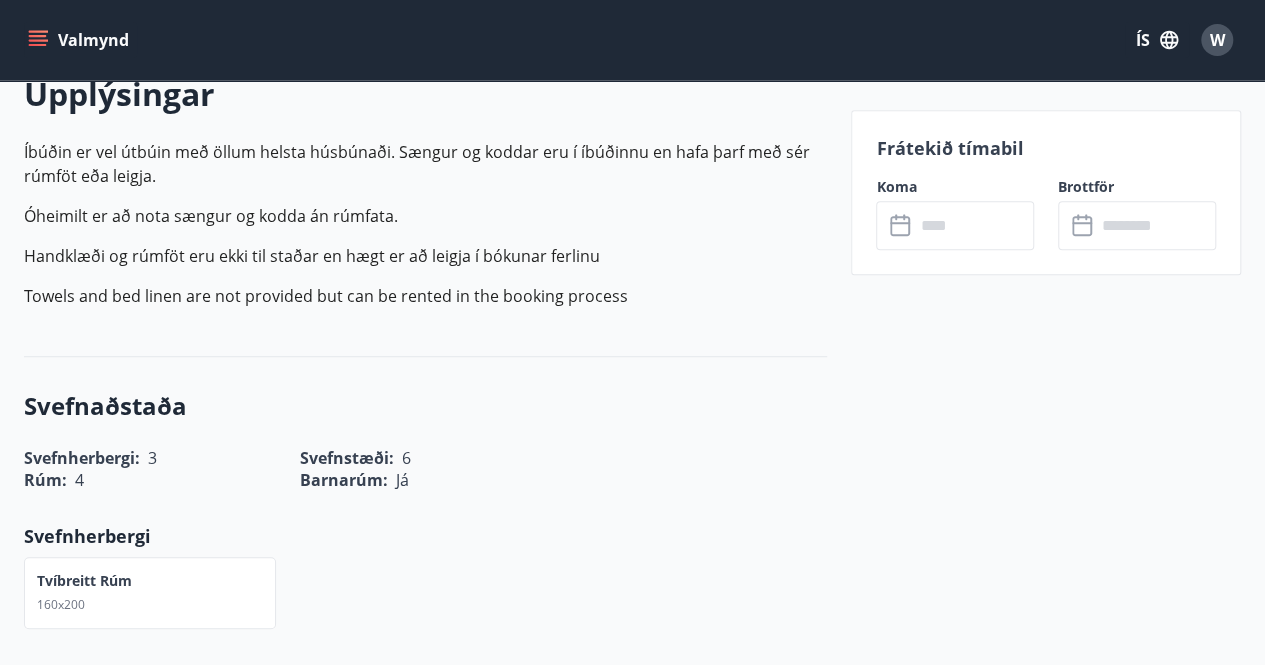 click at bounding box center (974, 225) 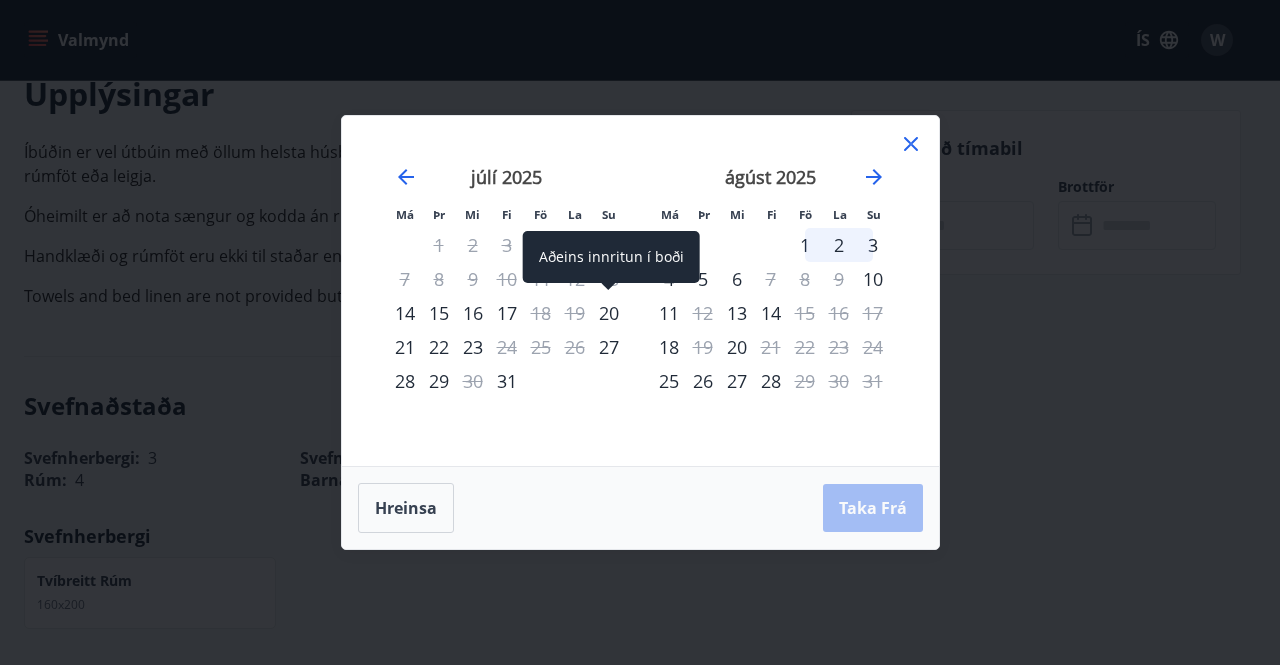 click on "20" at bounding box center [609, 313] 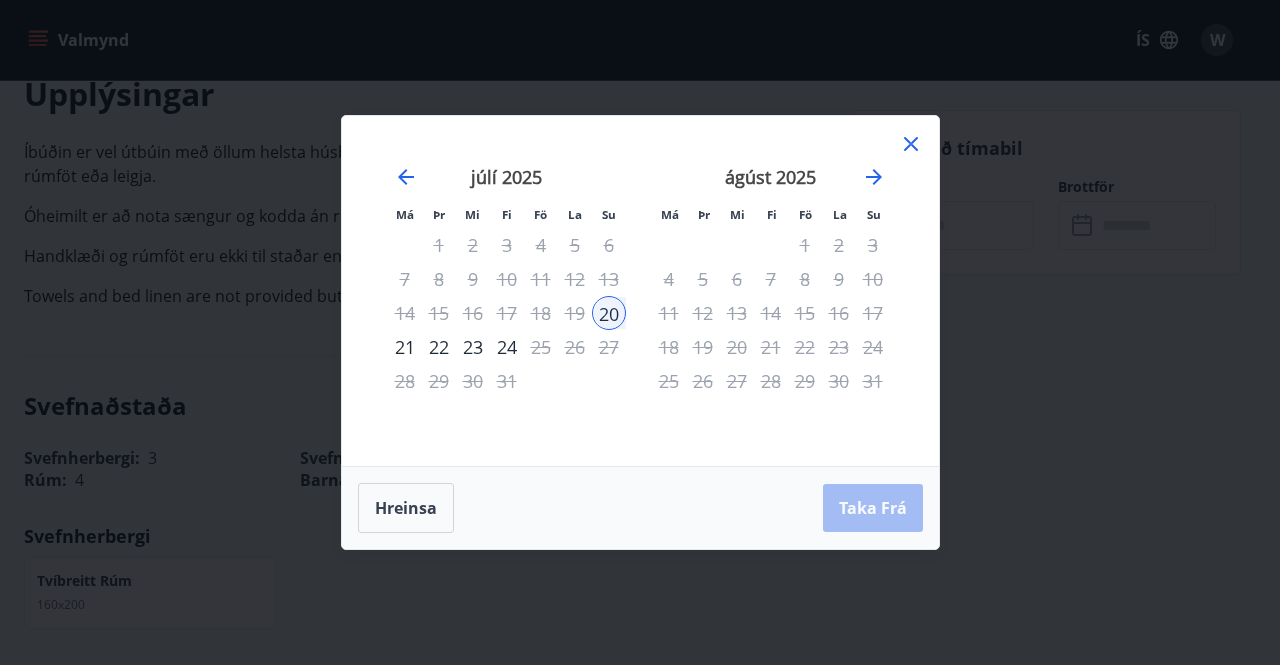 click on "21" at bounding box center [405, 347] 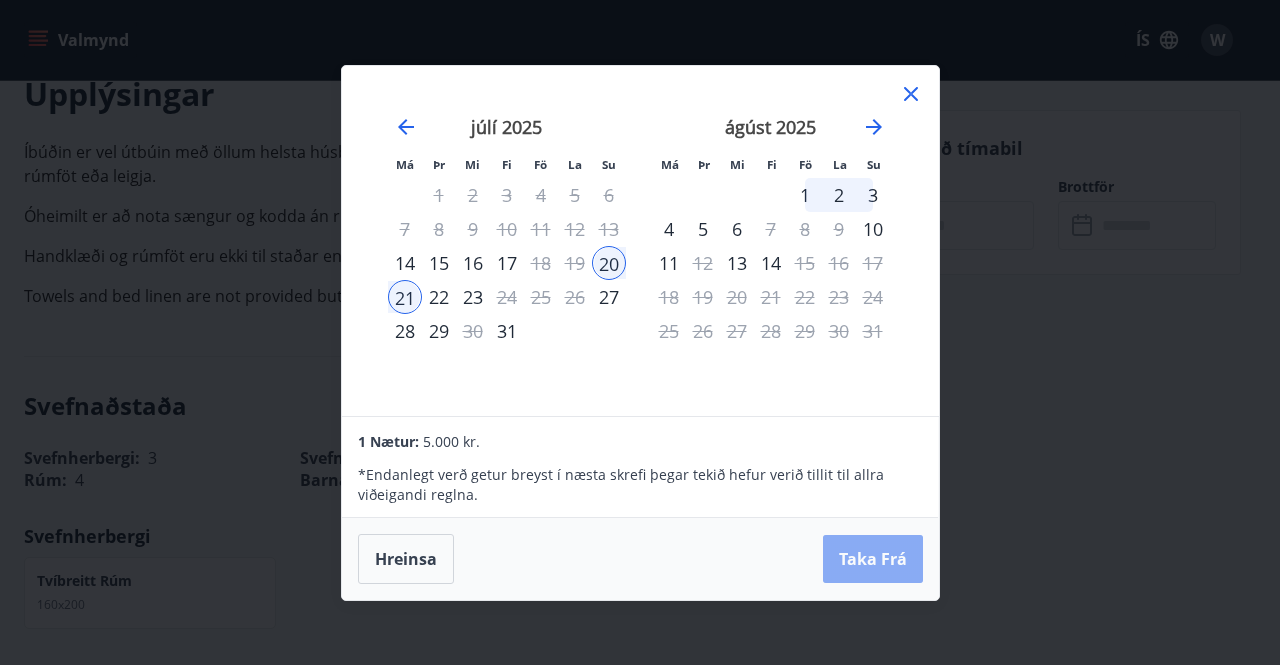 click on "Taka Frá" at bounding box center [873, 559] 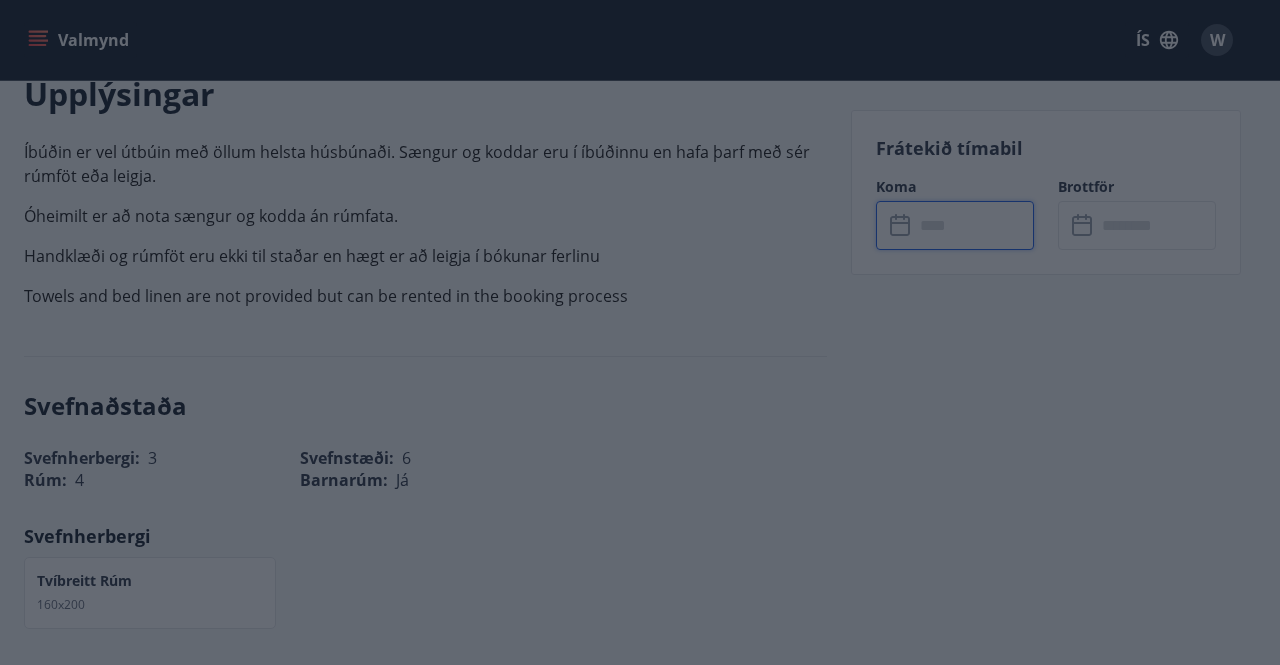 type on "******" 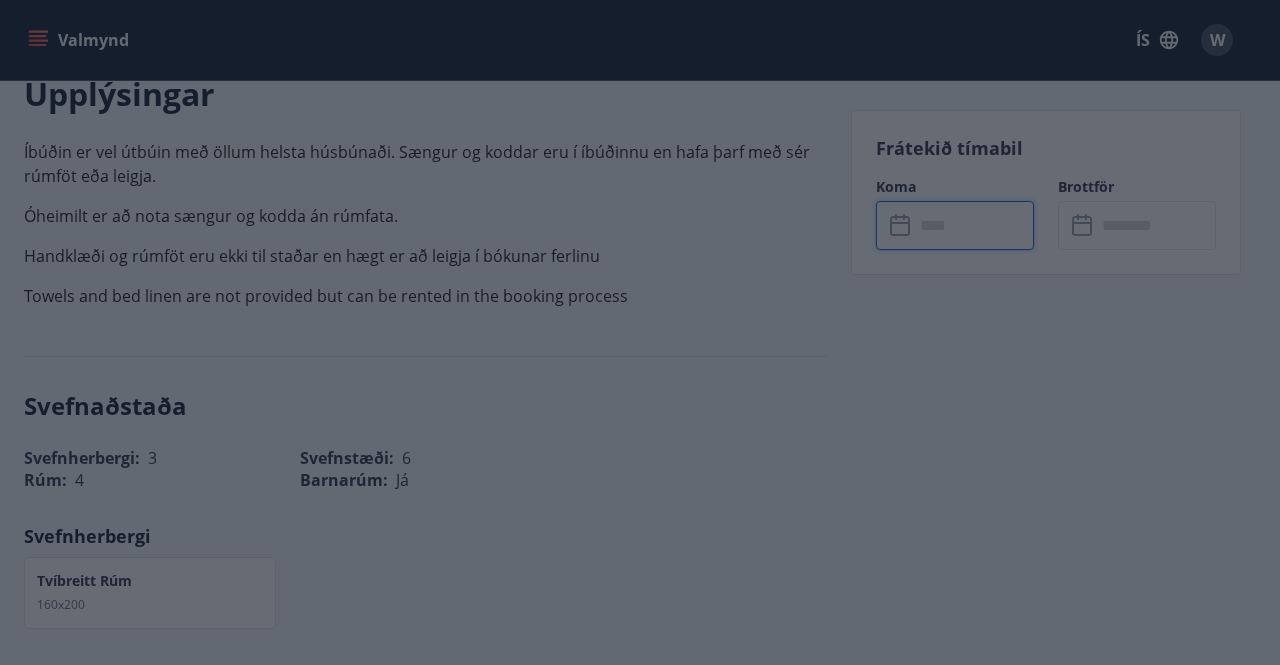 type on "******" 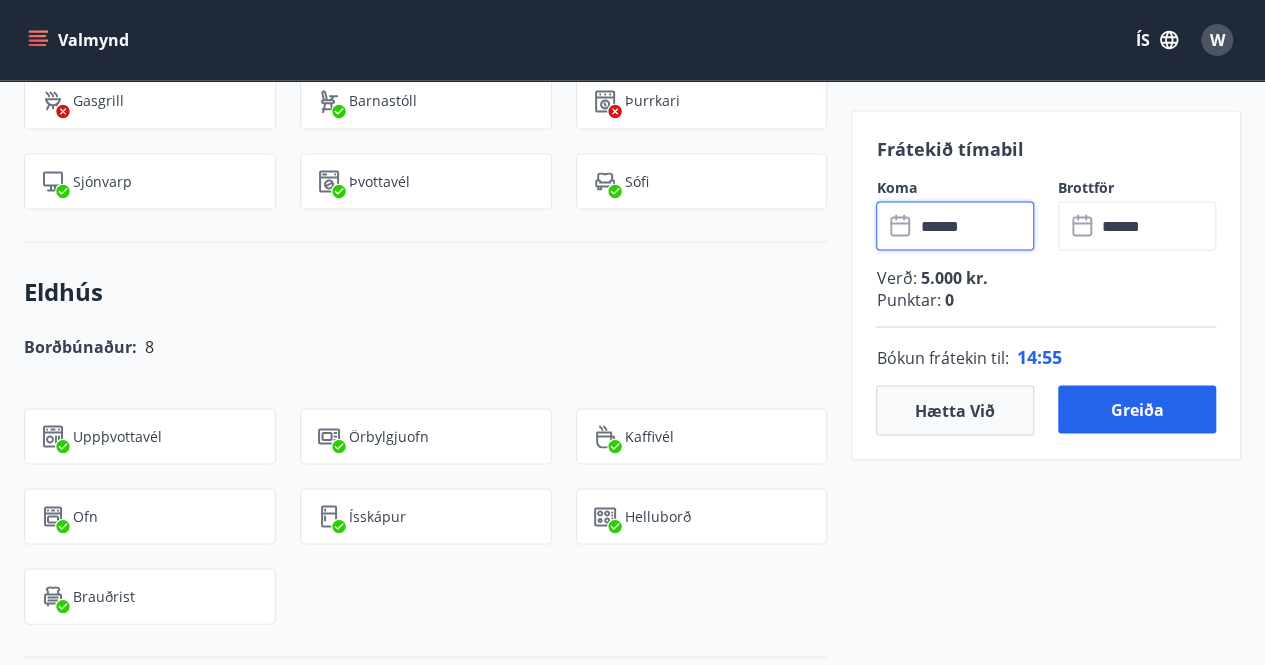 scroll, scrollTop: 1900, scrollLeft: 0, axis: vertical 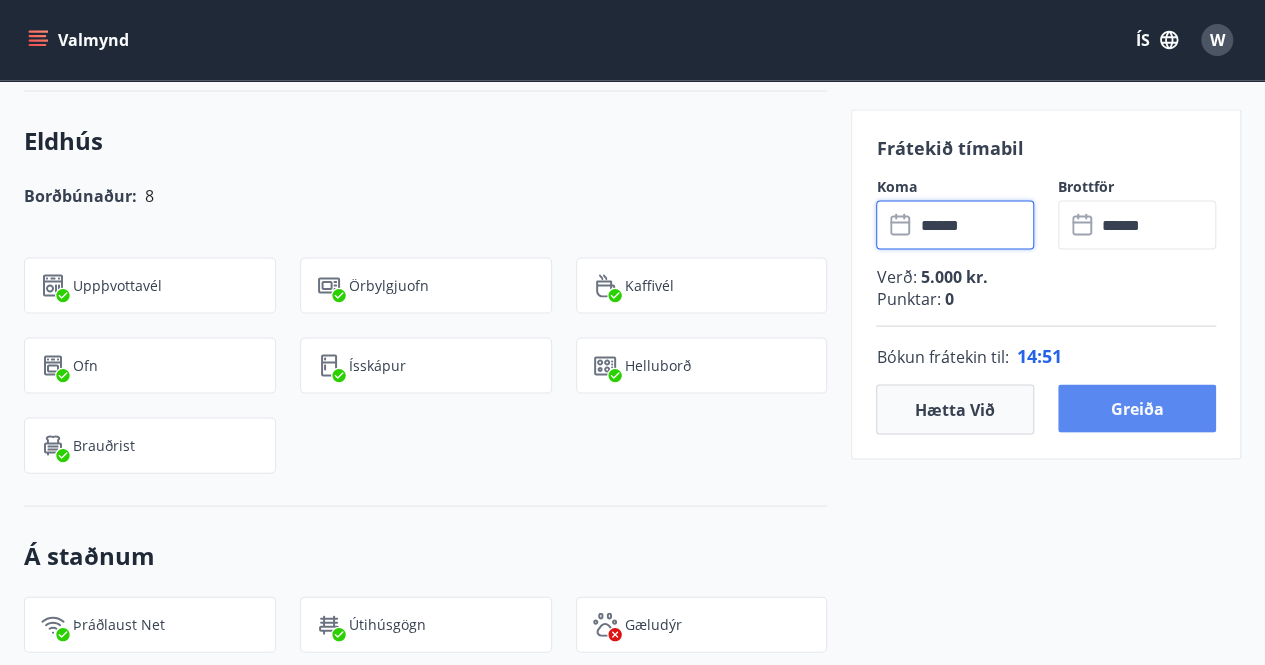 click on "Greiða" at bounding box center (1137, 409) 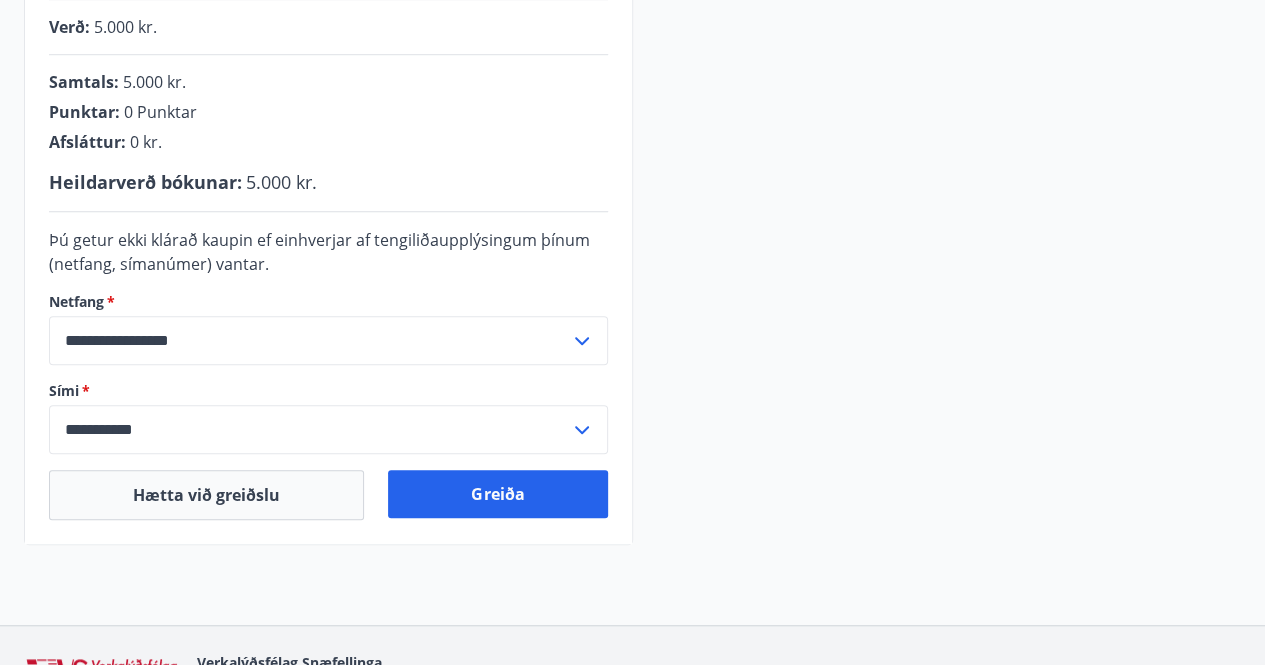 scroll, scrollTop: 529, scrollLeft: 0, axis: vertical 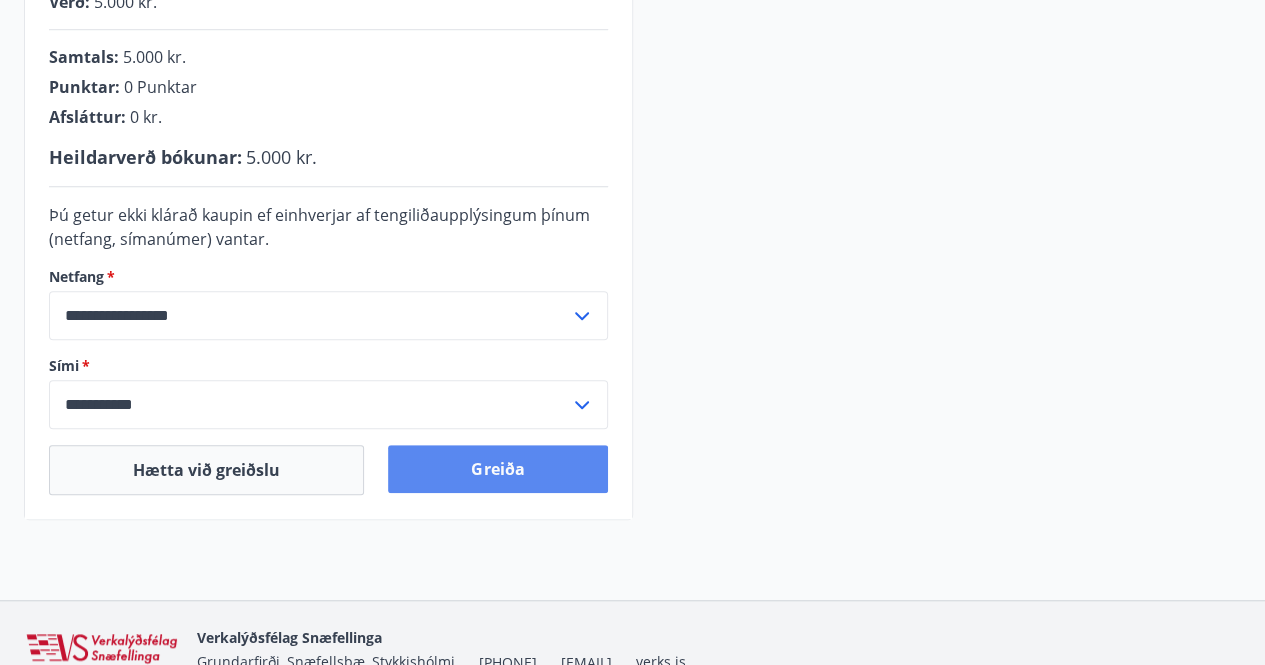 click on "Greiða" at bounding box center (497, 469) 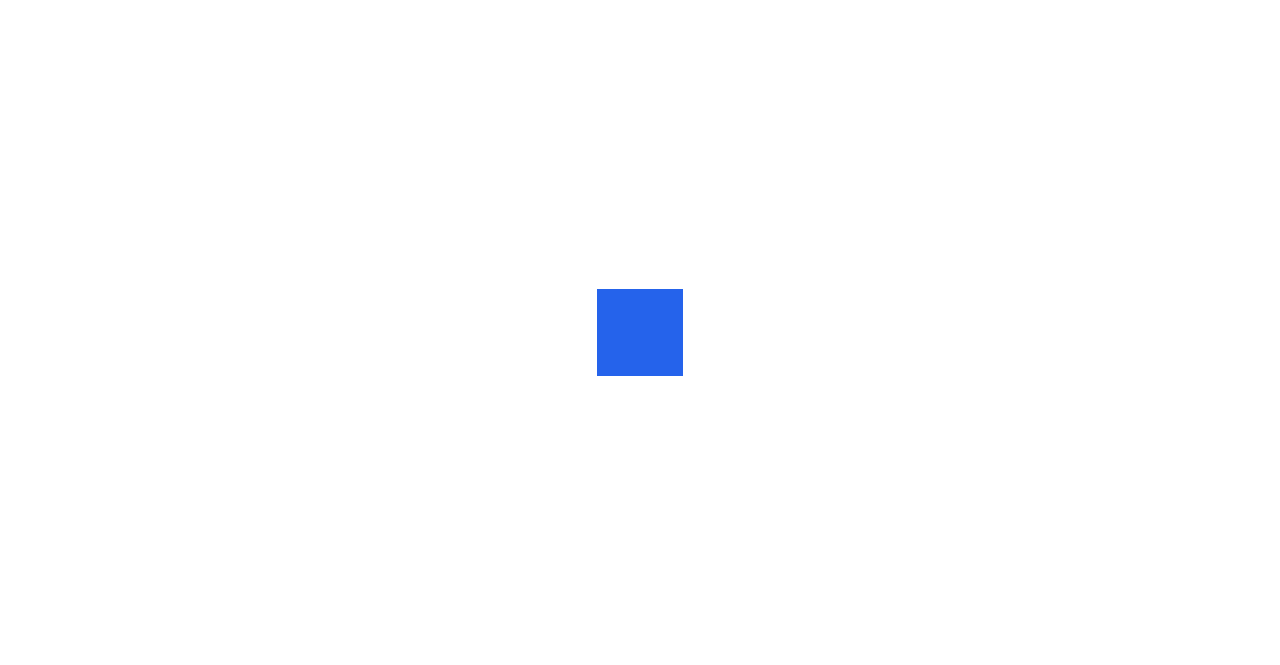 scroll, scrollTop: 0, scrollLeft: 0, axis: both 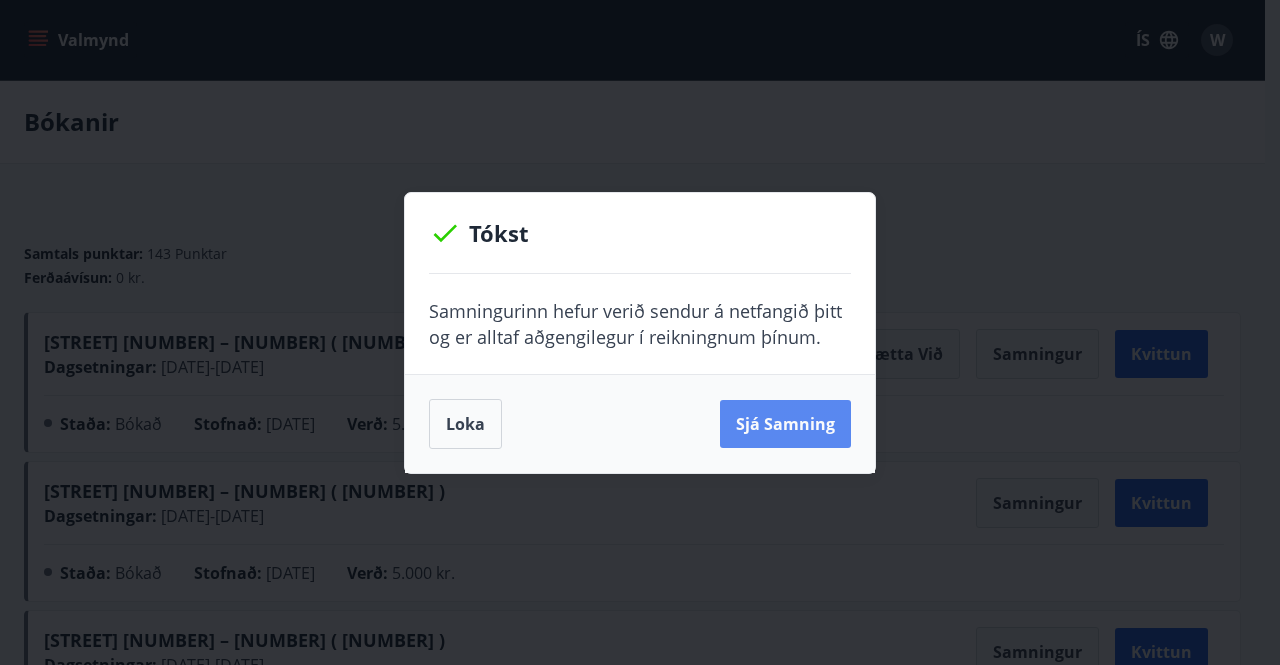 click on "Sjá samning" at bounding box center [785, 424] 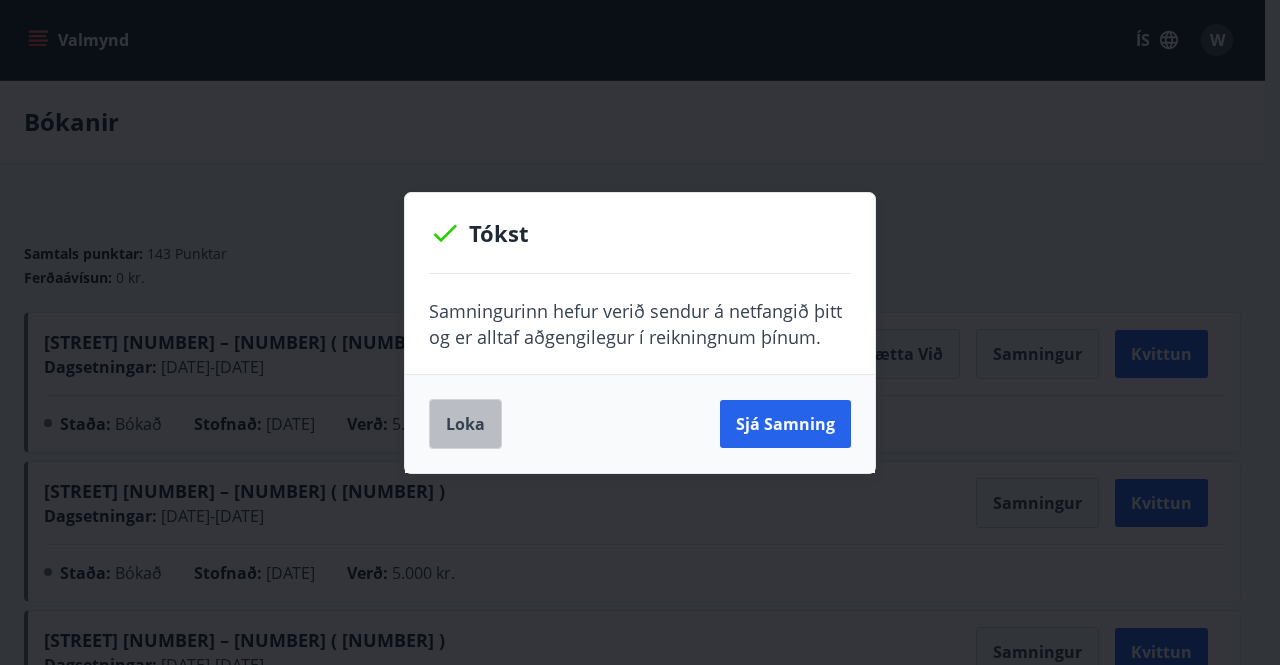 click on "Loka" at bounding box center (465, 424) 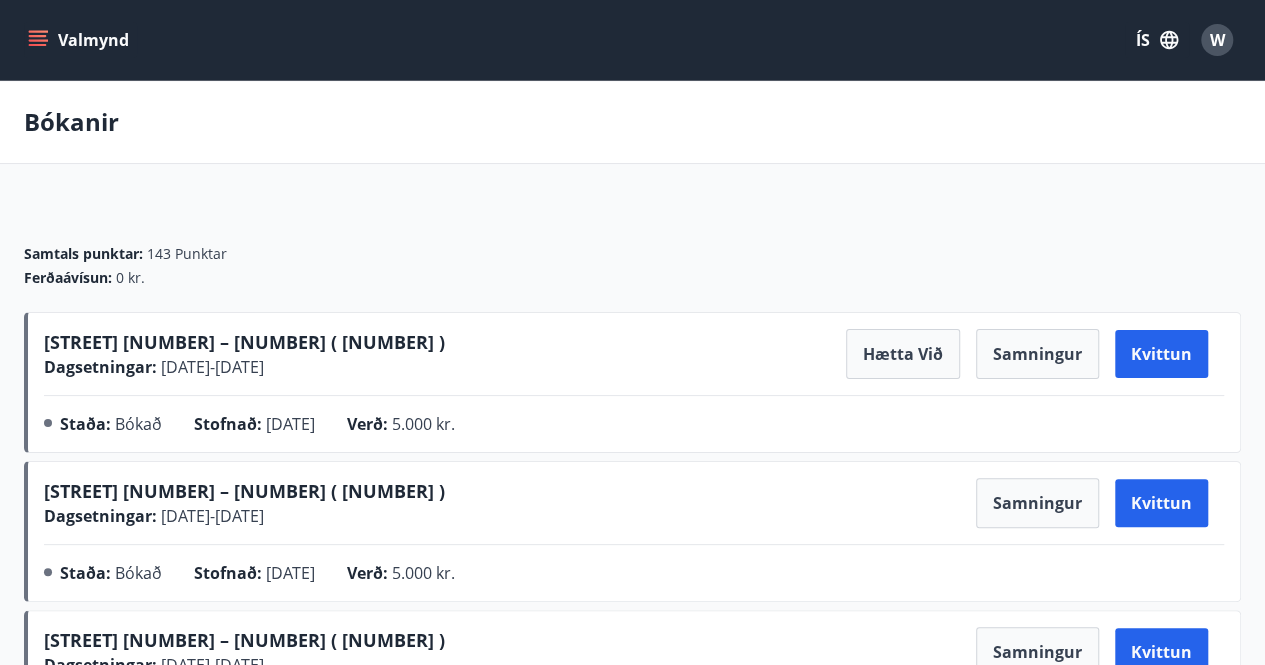 click on "W" at bounding box center (1217, 40) 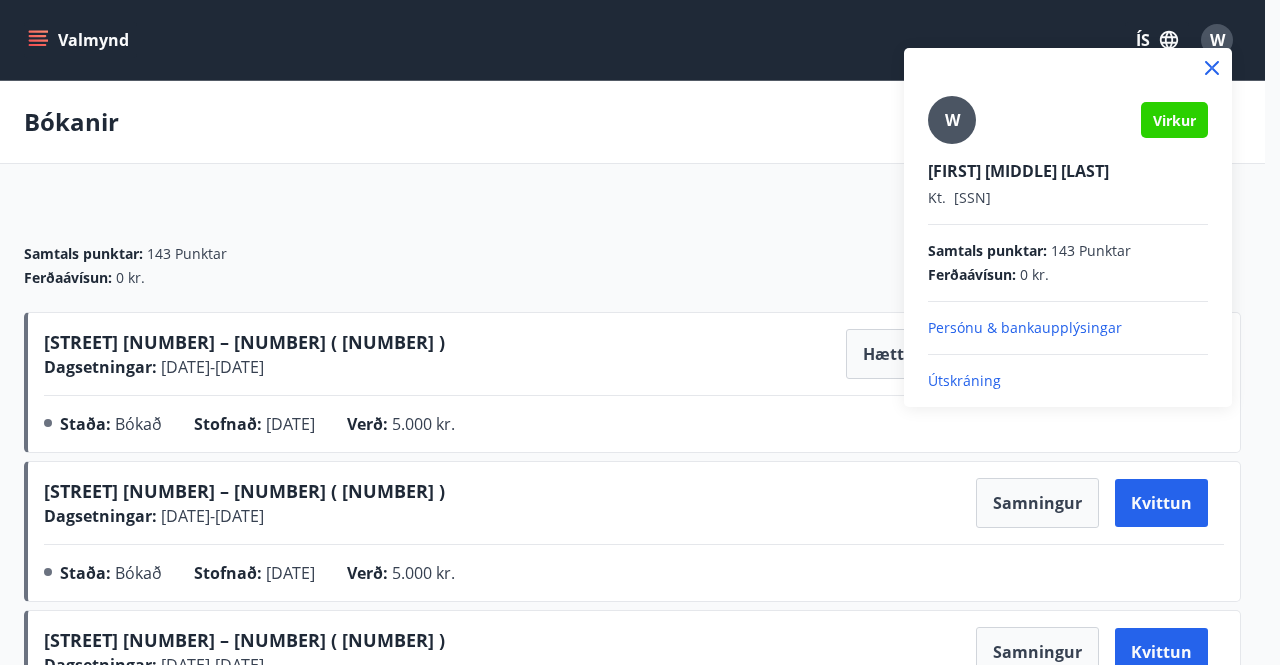 click on "Útskráning" at bounding box center [1068, 381] 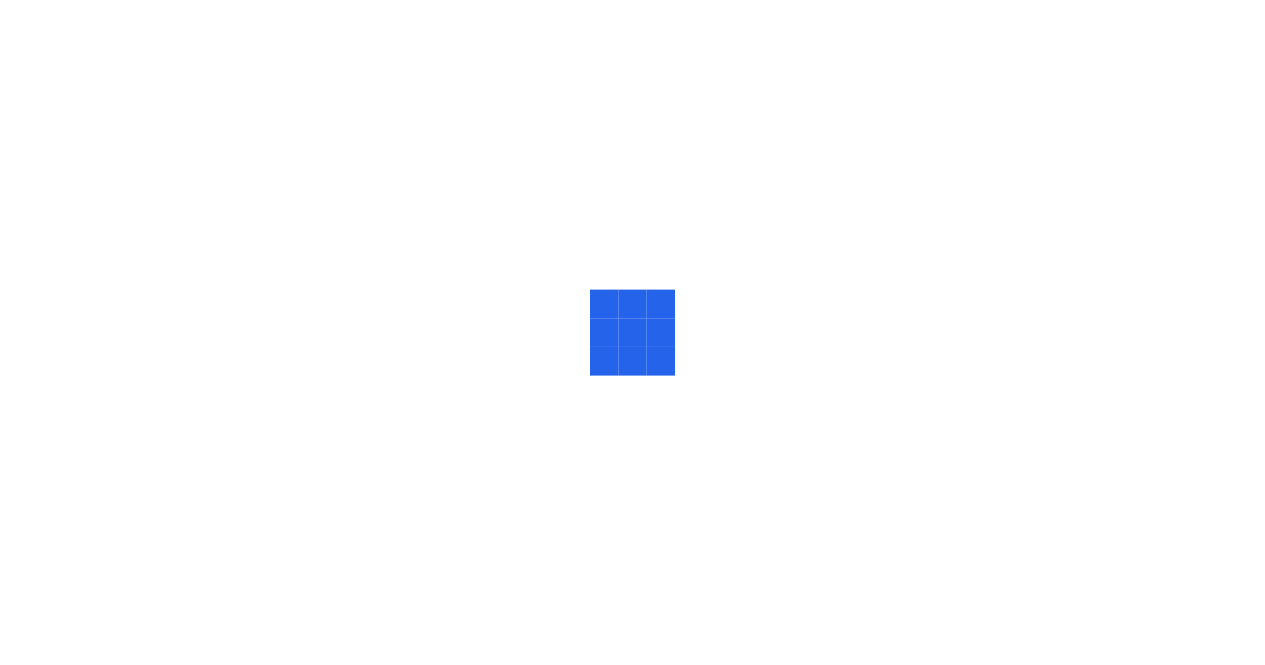 scroll, scrollTop: 0, scrollLeft: 0, axis: both 